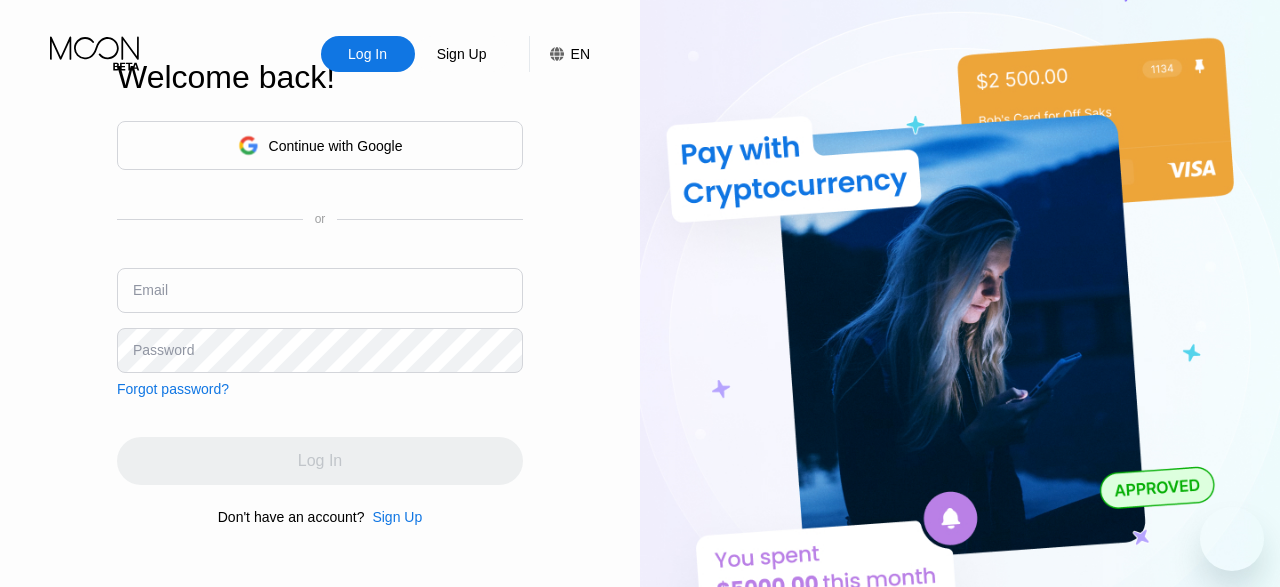 scroll, scrollTop: 0, scrollLeft: 0, axis: both 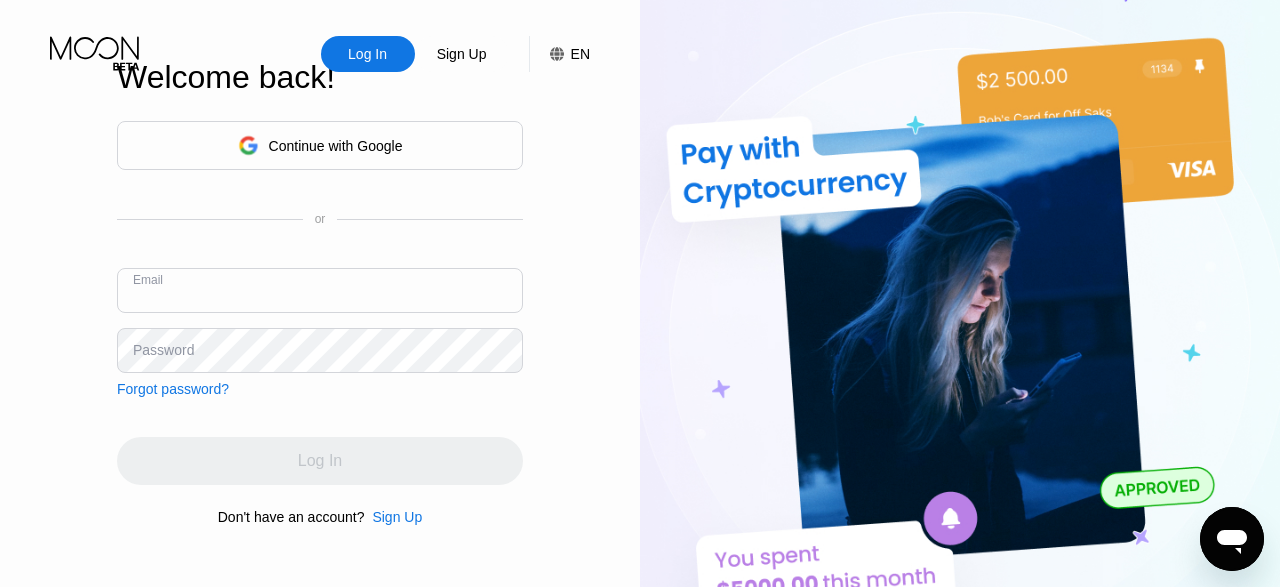 click at bounding box center (320, 290) 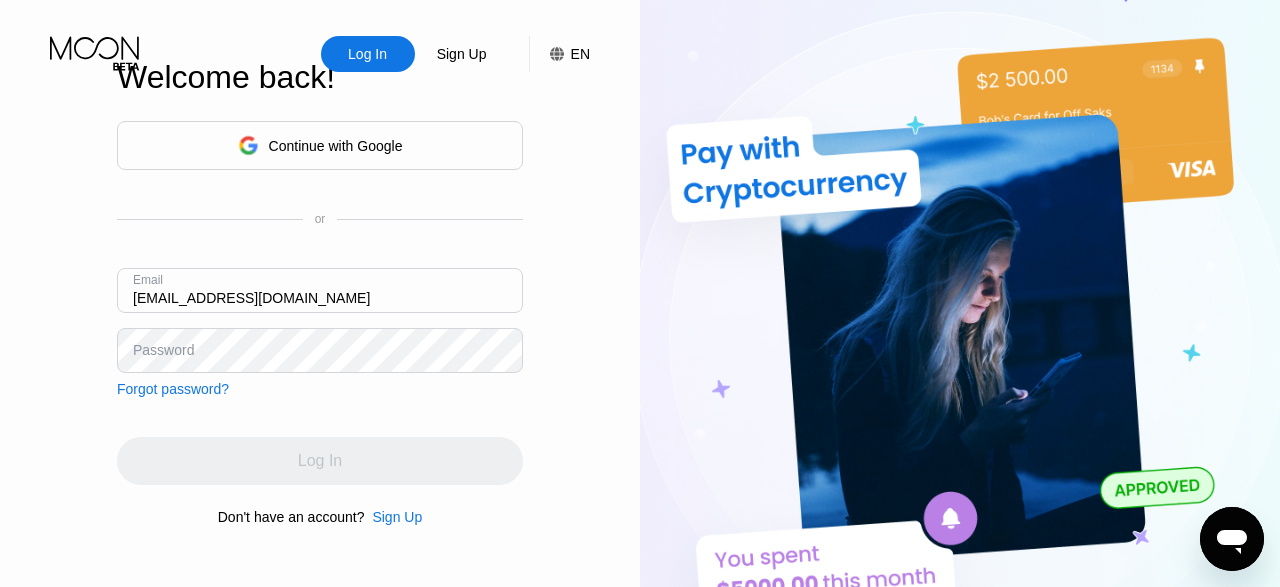 type on "[EMAIL_ADDRESS][DOMAIN_NAME]" 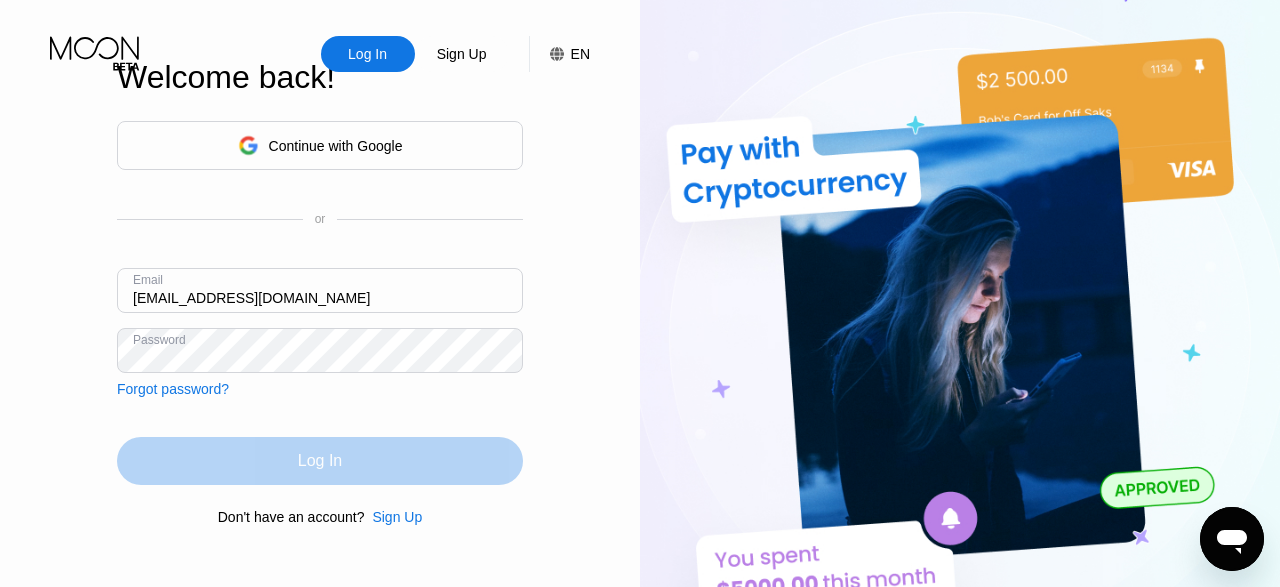click on "Log In" at bounding box center (320, 461) 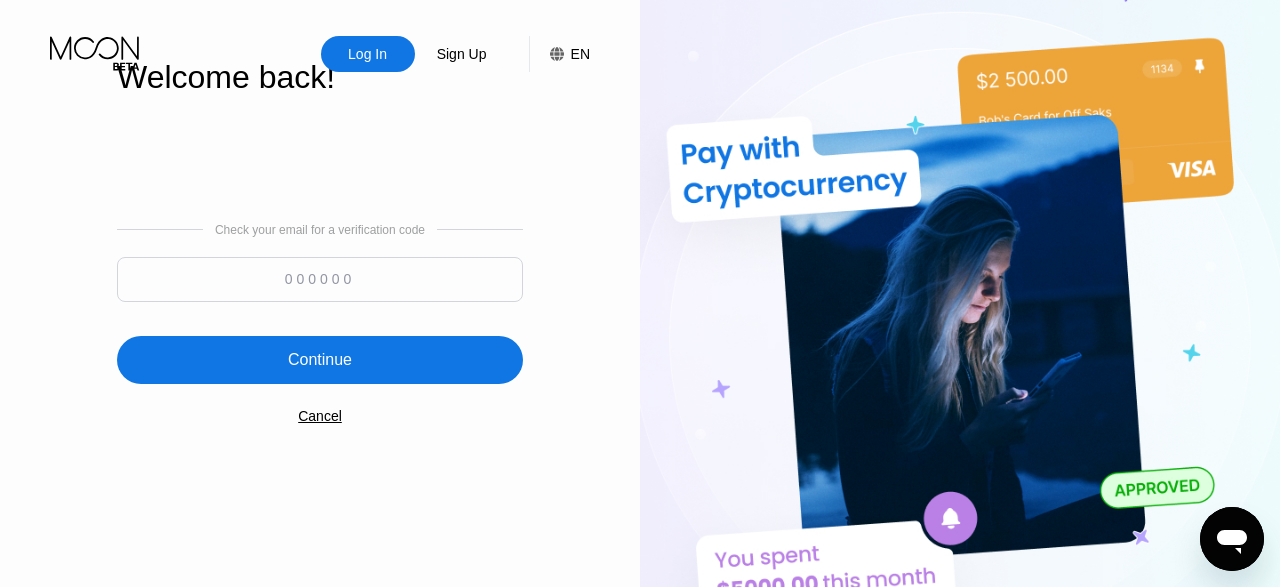 click at bounding box center (320, 279) 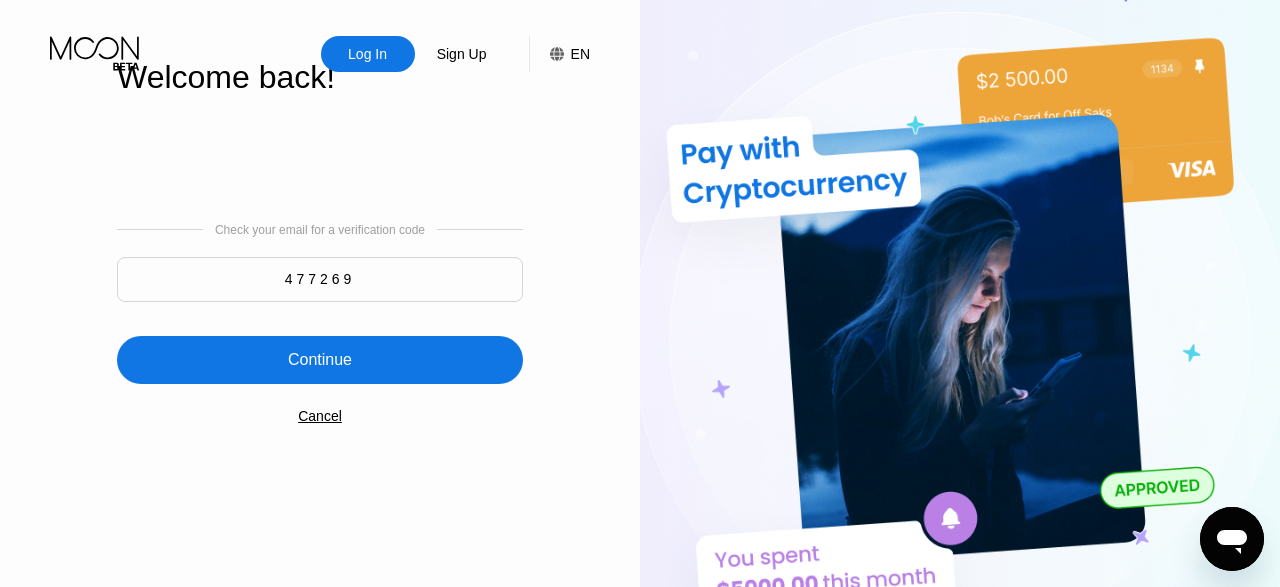 type on "477269" 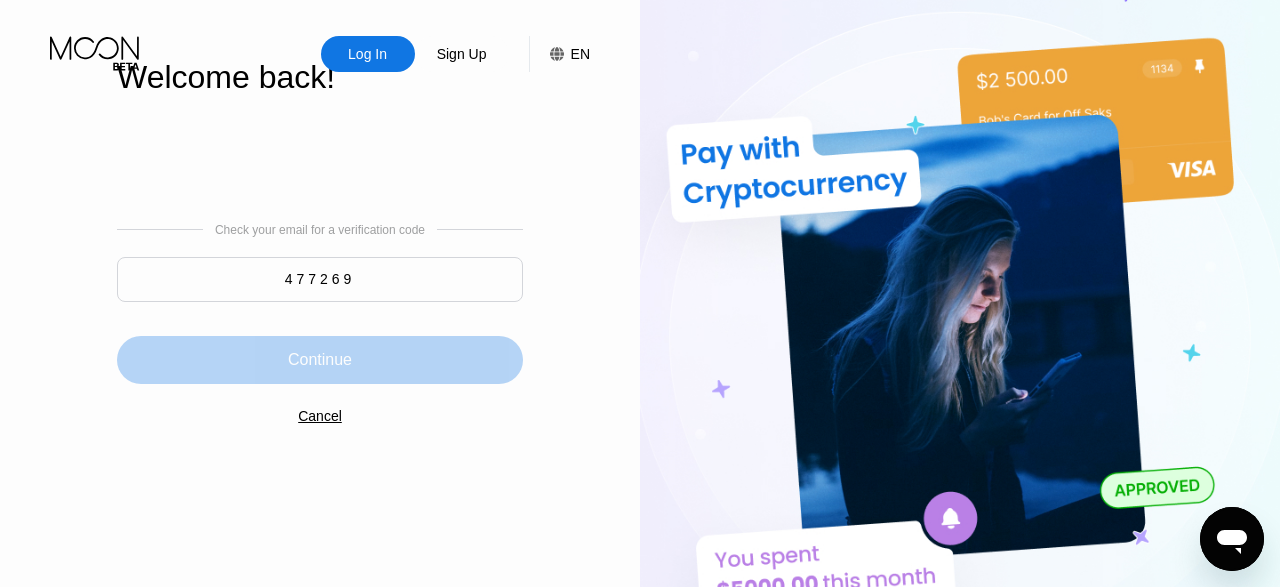 click on "Continue" at bounding box center [320, 360] 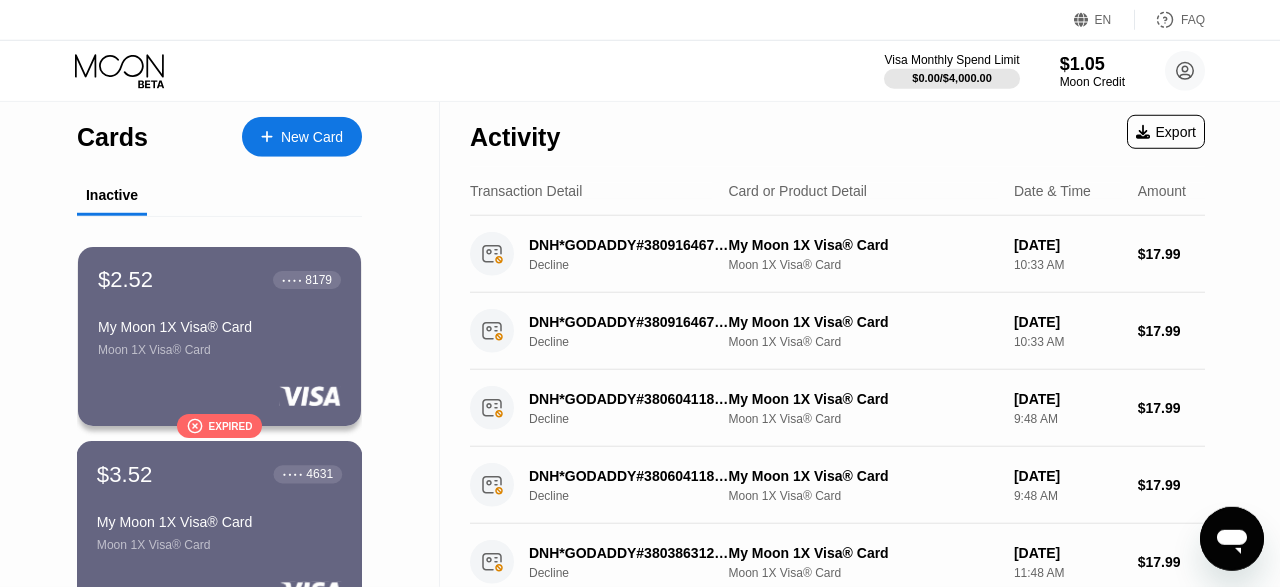 scroll, scrollTop: 0, scrollLeft: 0, axis: both 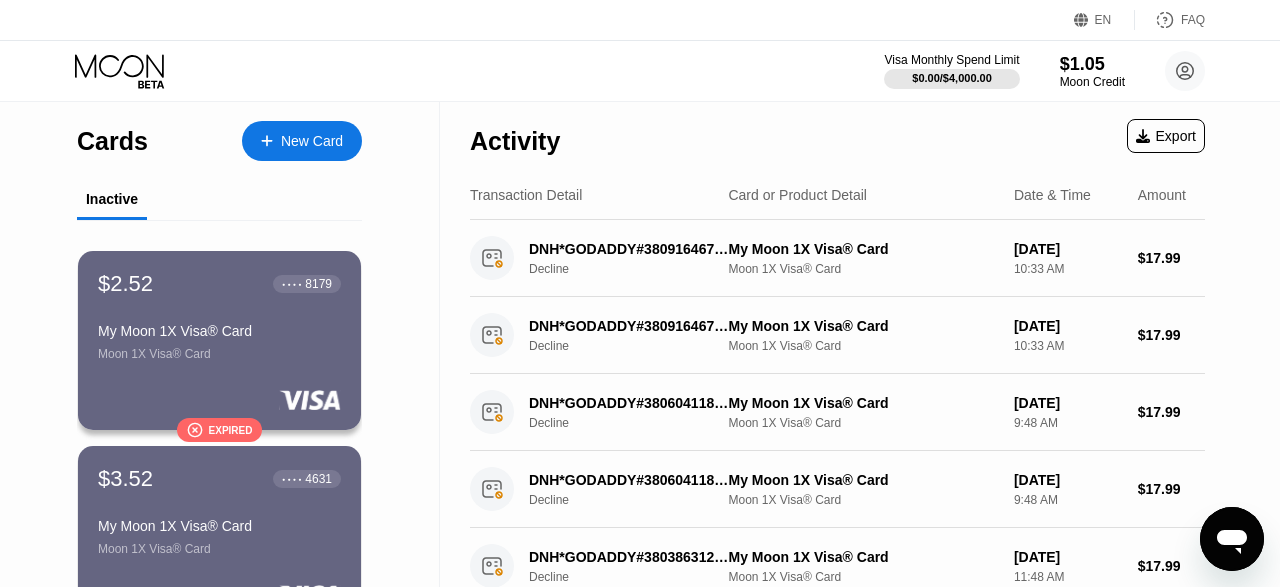 click on "Activity Export Transaction Detail Card or Product Detail Date & Time Amount DNH*GODADDY#3809164676   480-5058855  US Decline My Moon 1X Visa® Card Moon 1X Visa® Card [DATE] 10:33 AM $17.99 DNH*GODADDY#3809164676   480-5058855  US Decline My Moon 1X Visa® Card Moon 1X Visa® Card [DATE] 10:33 AM $17.99 DNH*GODADDY#3806041188   480-5058855  US Decline My Moon 1X Visa® Card Moon 1X Visa® Card [DATE] 9:48 AM $17.99 DNH*GODADDY#3806041188   480-5058855  US Decline My Moon 1X Visa® Card Moon 1X Visa® Card [DATE] 9:48 AM $17.99 DNH*GODADDY#3803863127   480-5058855  US Decline My Moon 1X Visa® Card Moon 1X Visa® Card [DATE] 11:48 AM $17.99 DNH*GODADDY#3803863127   480-5058855  US Decline My Moon 1X Visa® Card Moon 1X Visa® Card [DATE] 11:48 AM $17.99 DNH*GODADDY#3798100613   480-5058855  US Decline My Moon 1X Visa® Card Moon 1X Visa® Card [DATE] 11:03 AM $17.99 DNH*GODADDY#3798100613   480-5058855  US Decline My Moon 1X Visa® Card Moon 1X Visa® Card 11:03 AM" at bounding box center (837, 709) 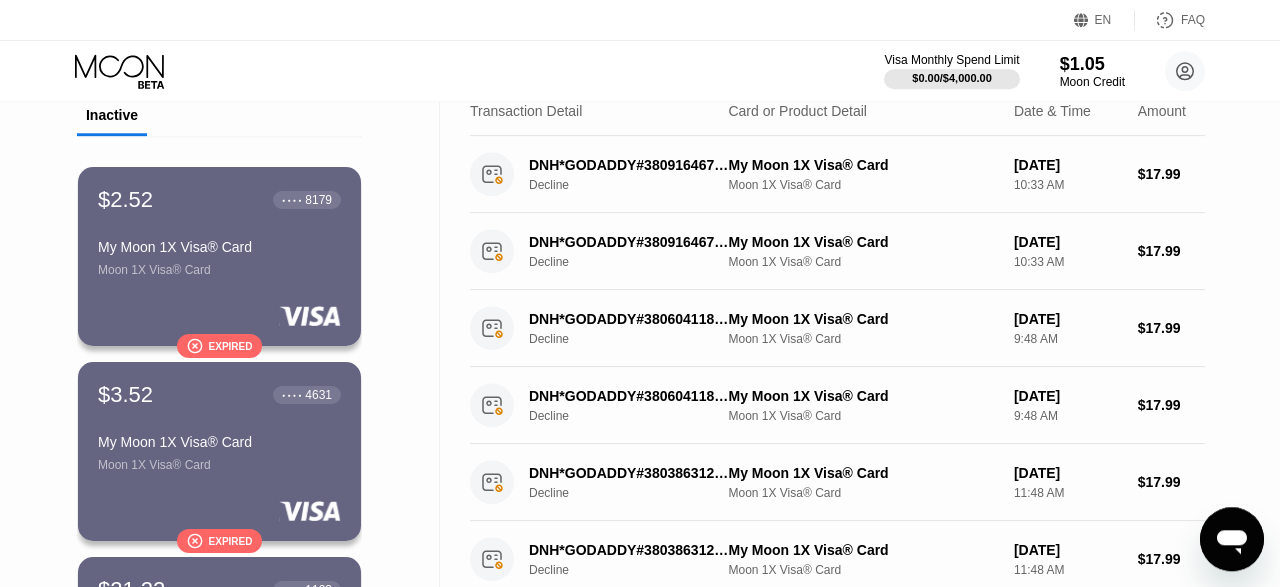 scroll, scrollTop: 0, scrollLeft: 0, axis: both 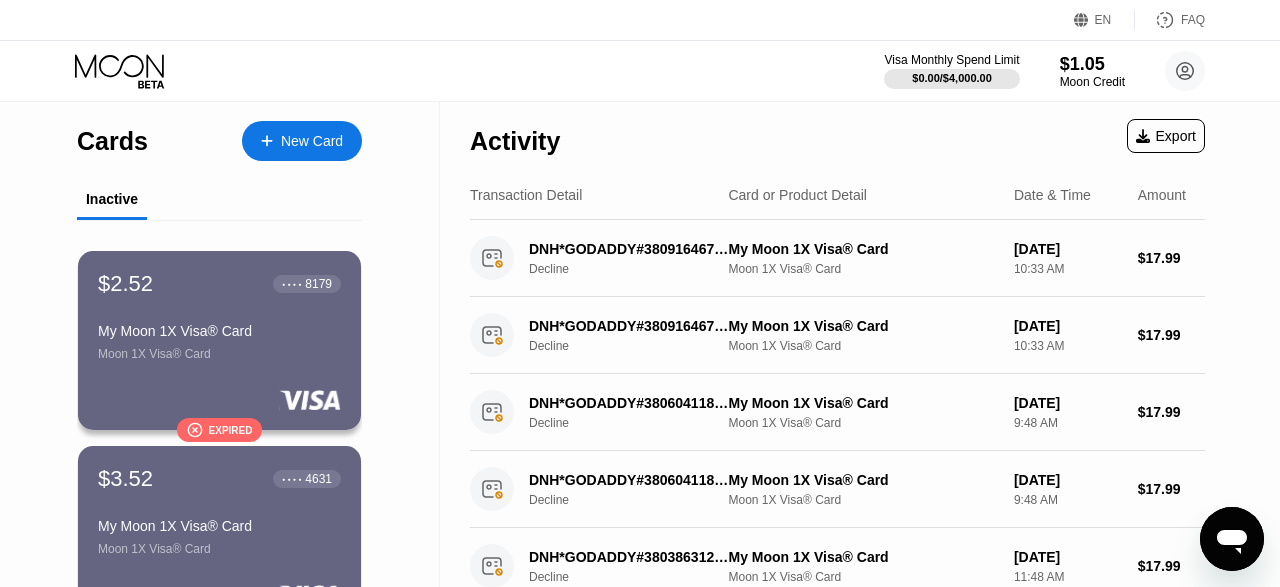 click on "Activity Export" at bounding box center [837, 136] 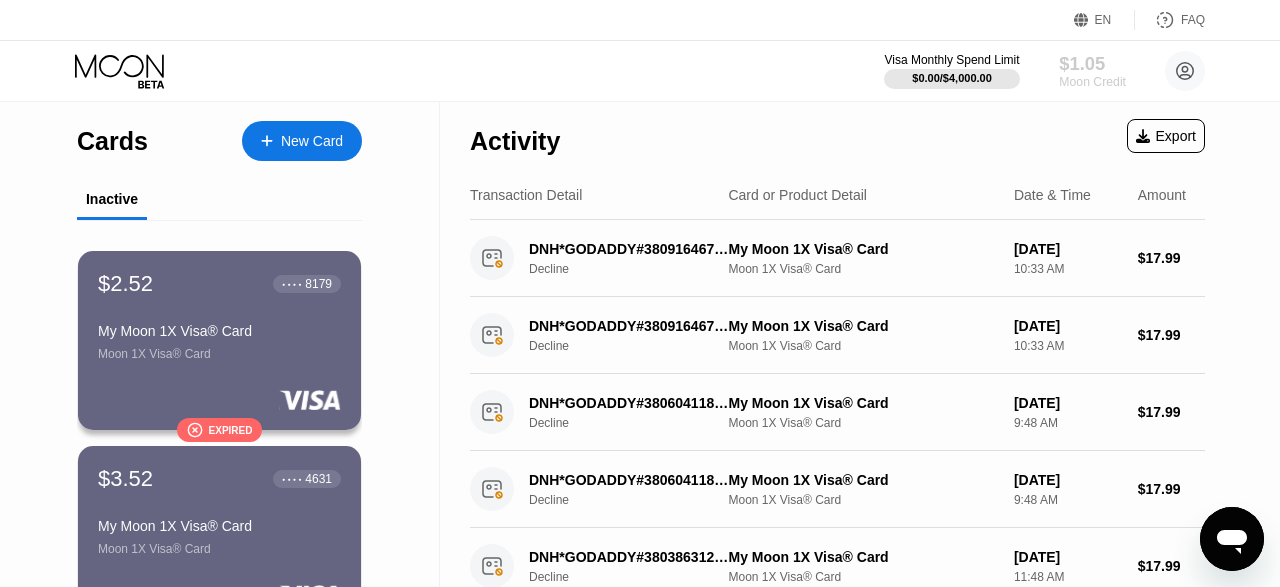 click on "$1.05" at bounding box center [1092, 63] 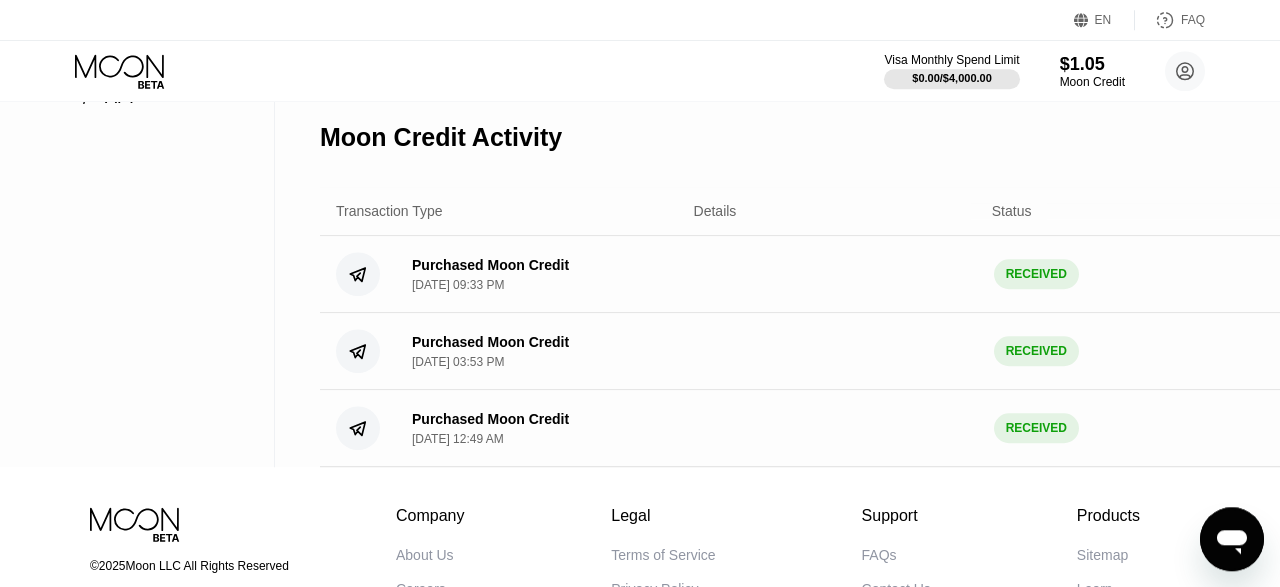 scroll, scrollTop: 0, scrollLeft: 0, axis: both 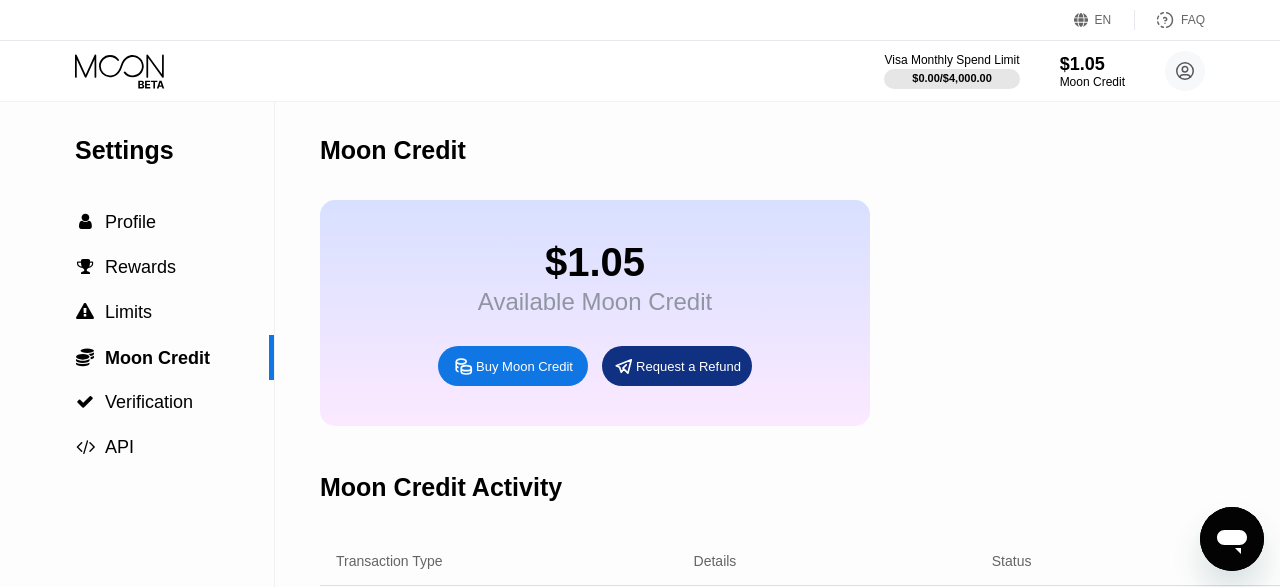 click on "$1.05" at bounding box center (595, 262) 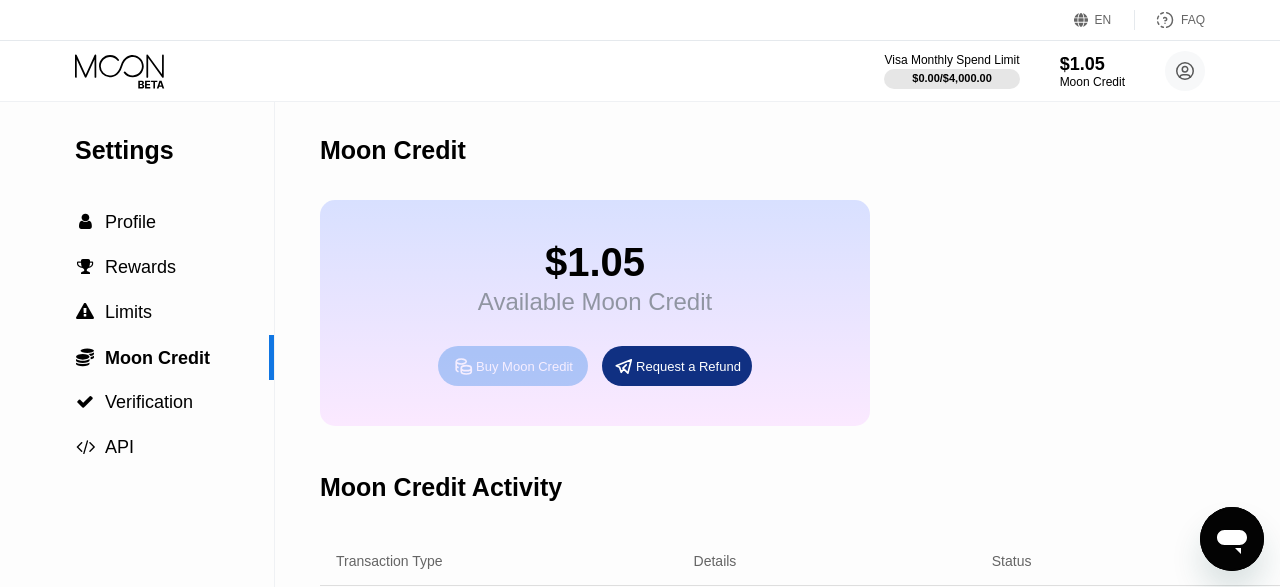 click on "Buy Moon Credit" at bounding box center [524, 366] 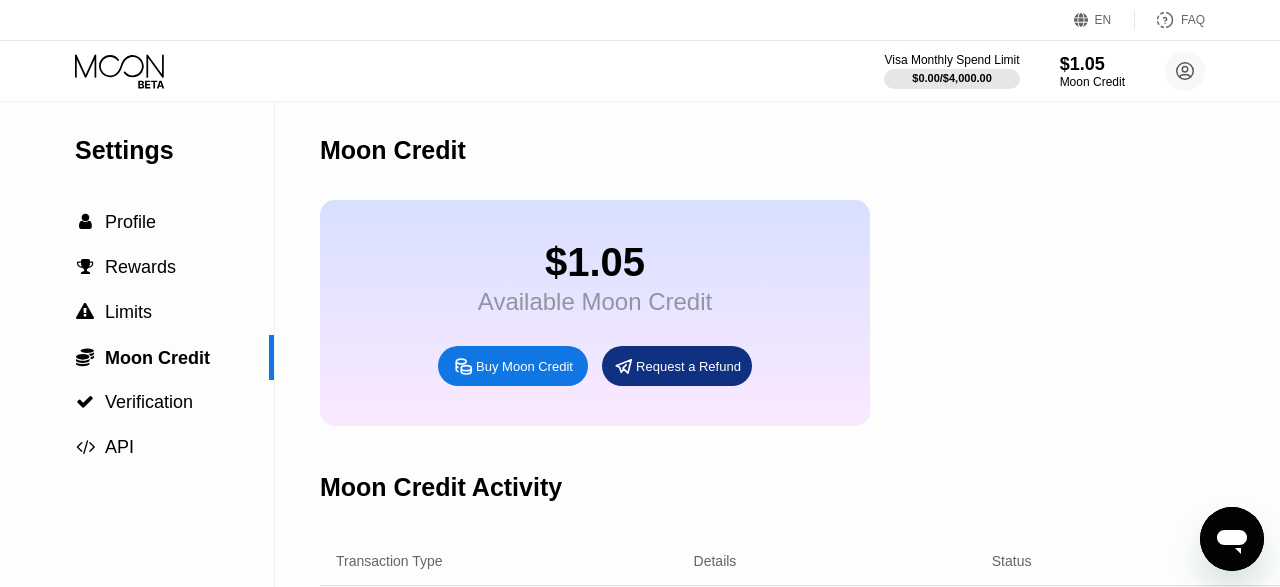 type on "0" 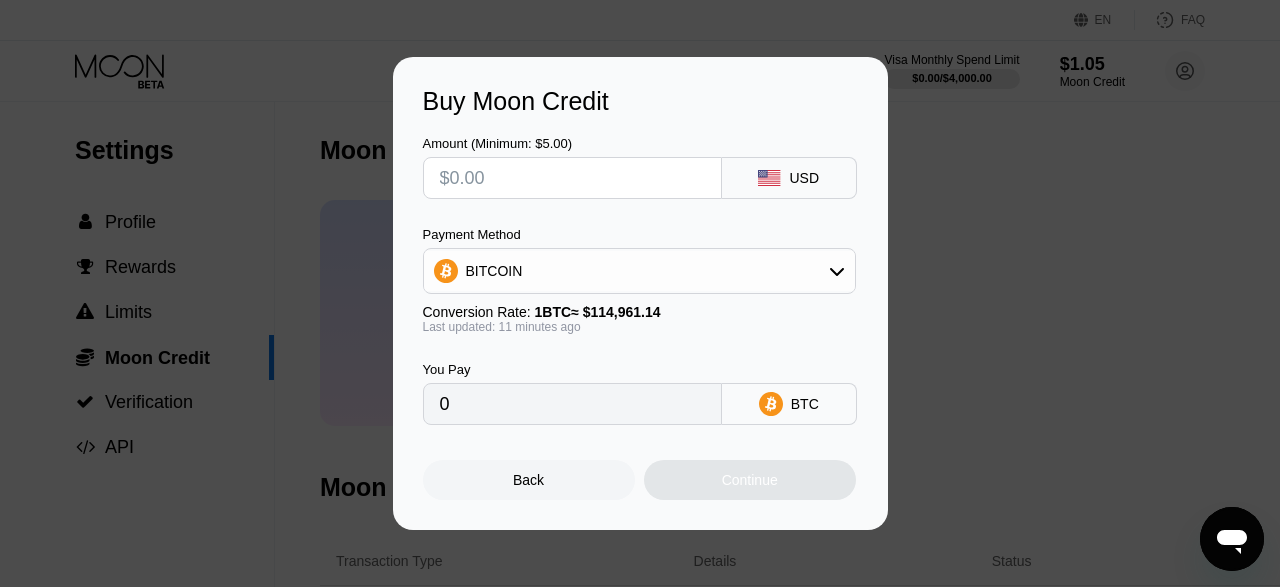 click at bounding box center (572, 178) 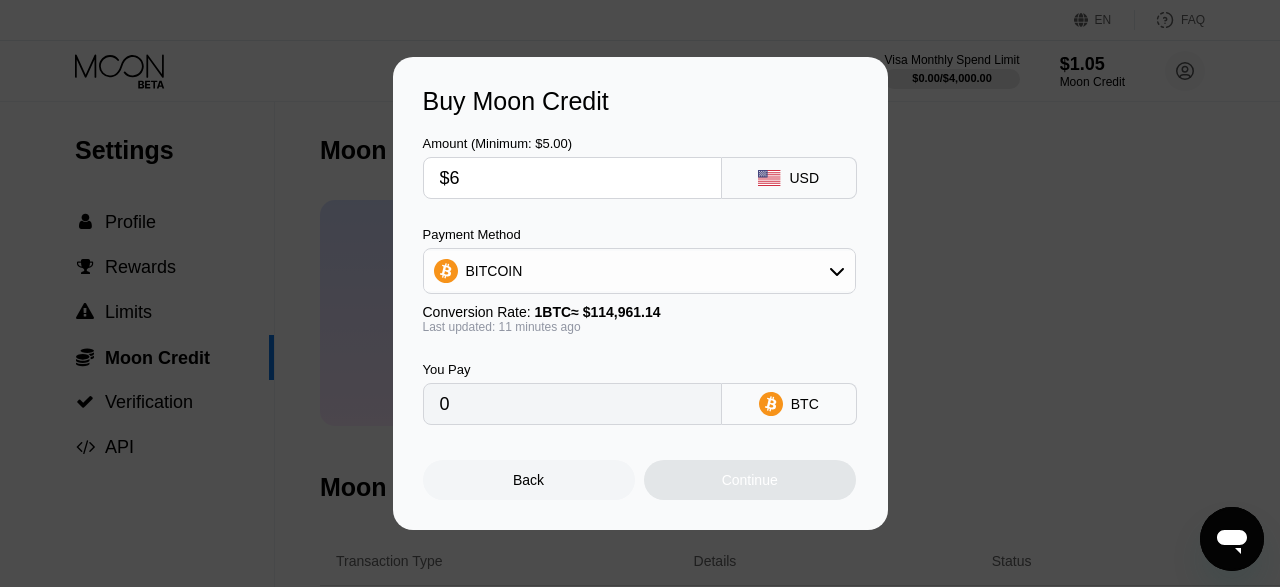 type on "$60" 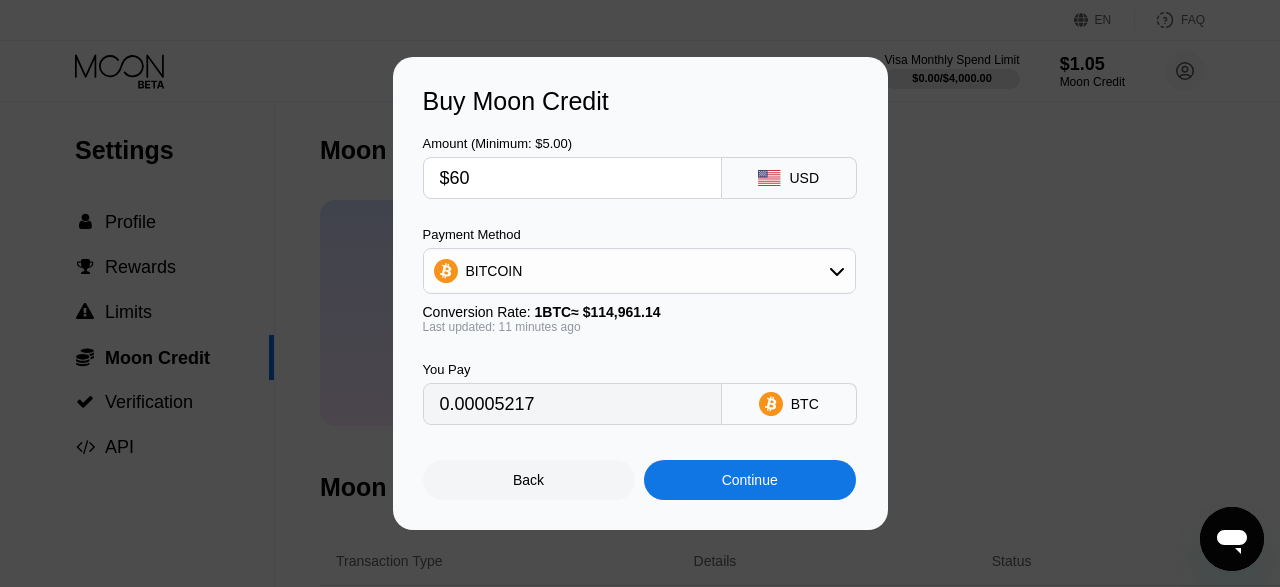 type on "0.00052166" 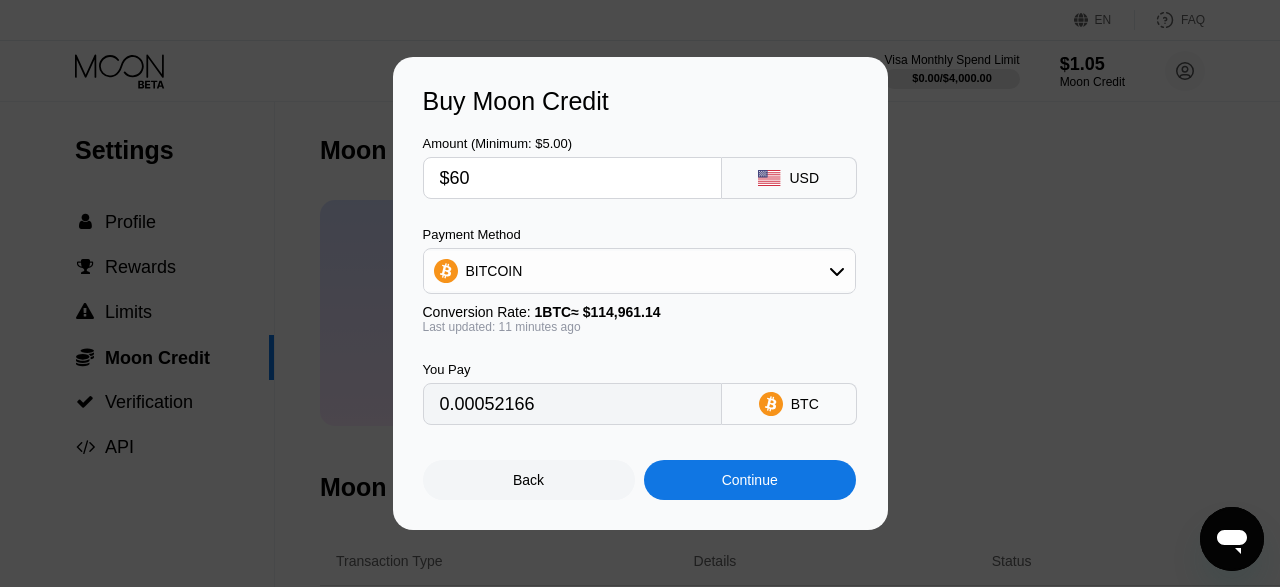 type on "$60" 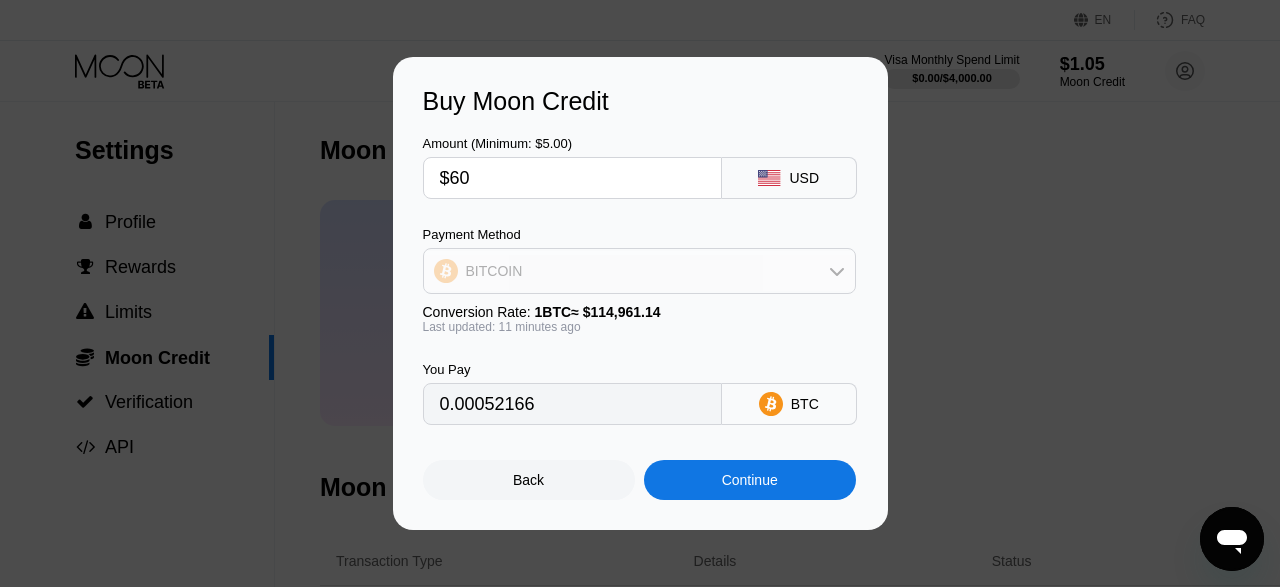 click on "BITCOIN" at bounding box center (639, 271) 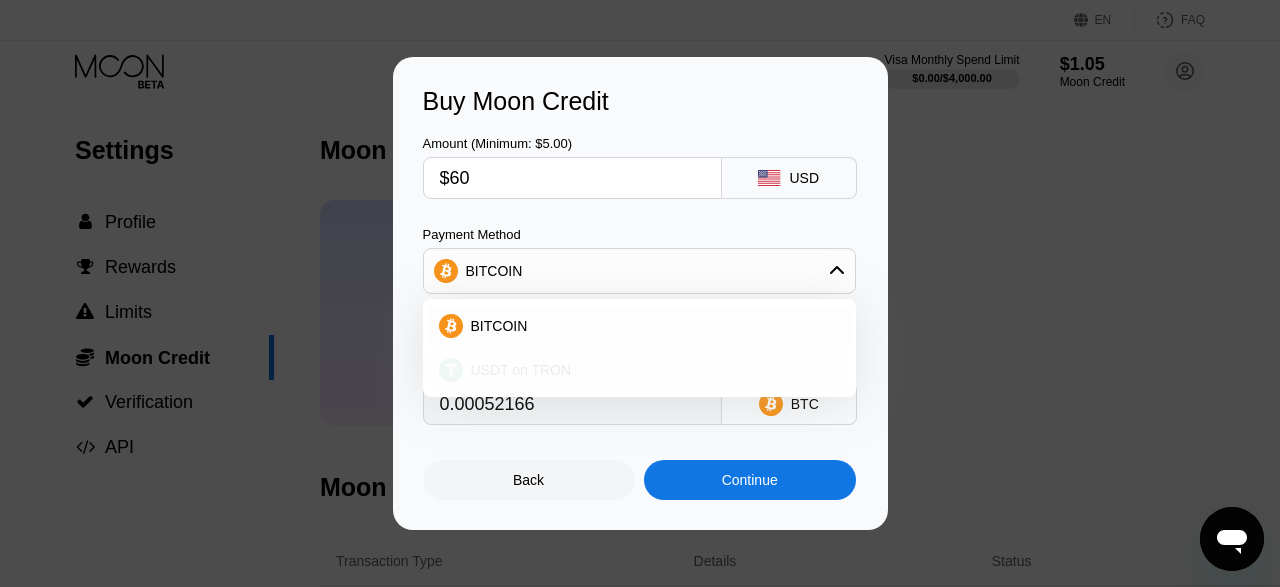 click on "USDT on TRON" at bounding box center [521, 370] 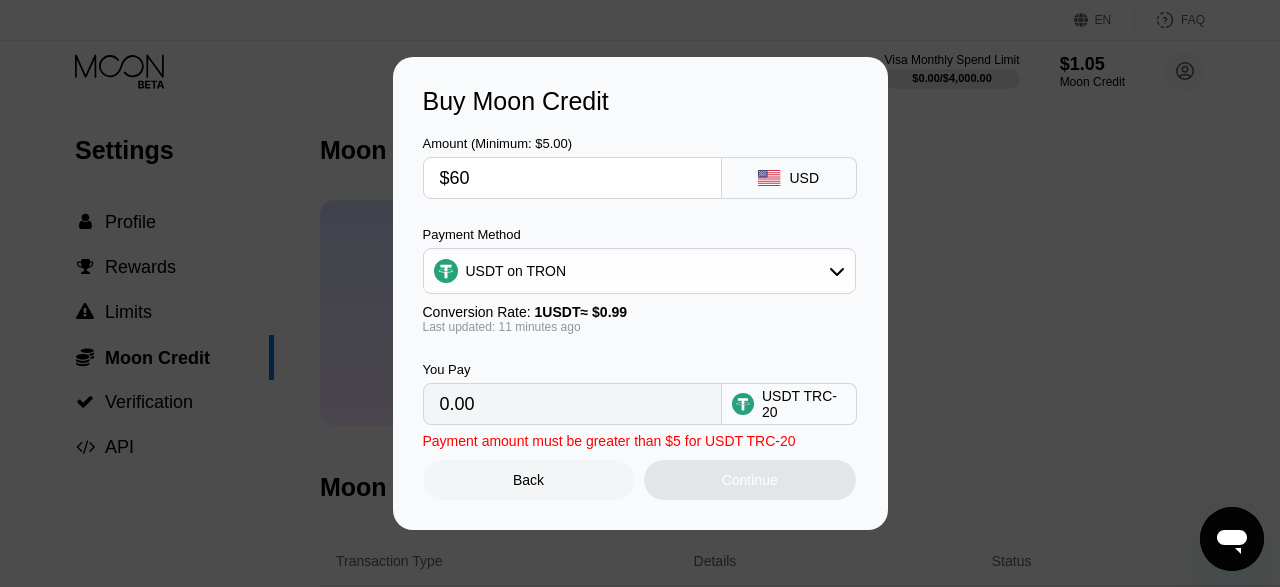 type on "60.61" 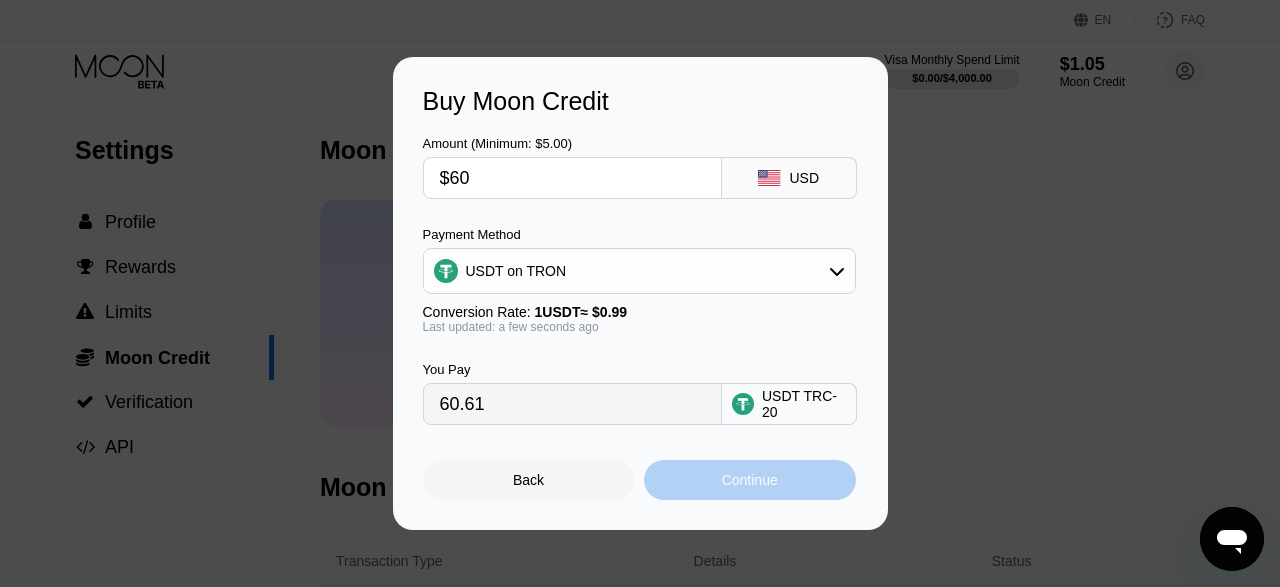 click on "Continue" at bounding box center [750, 480] 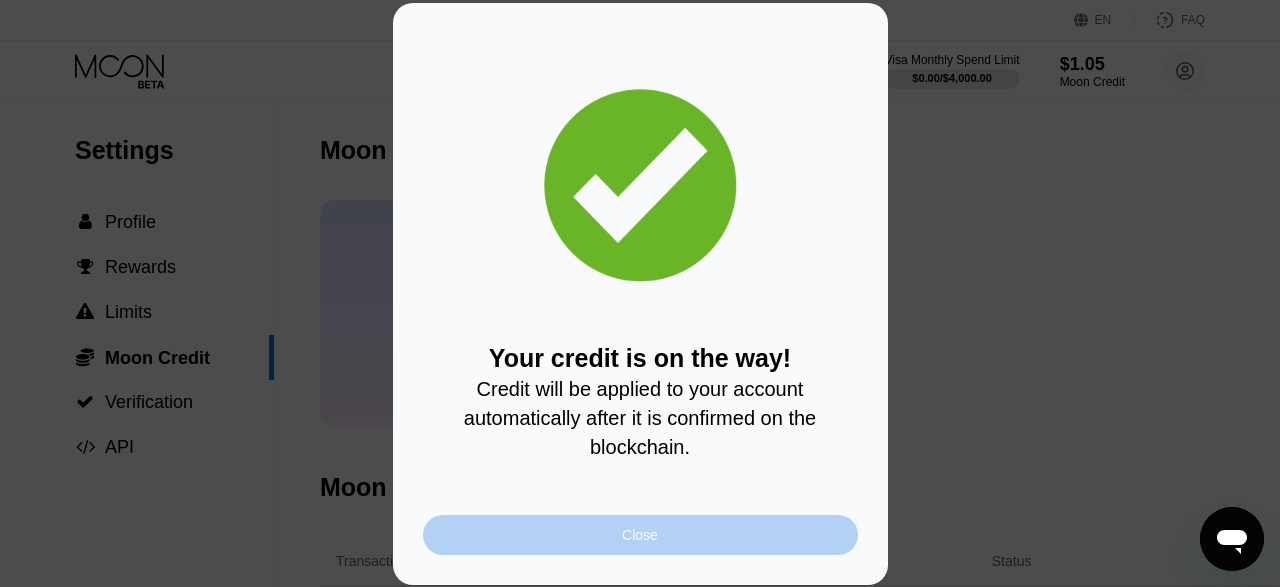 click on "Close" at bounding box center [640, 535] 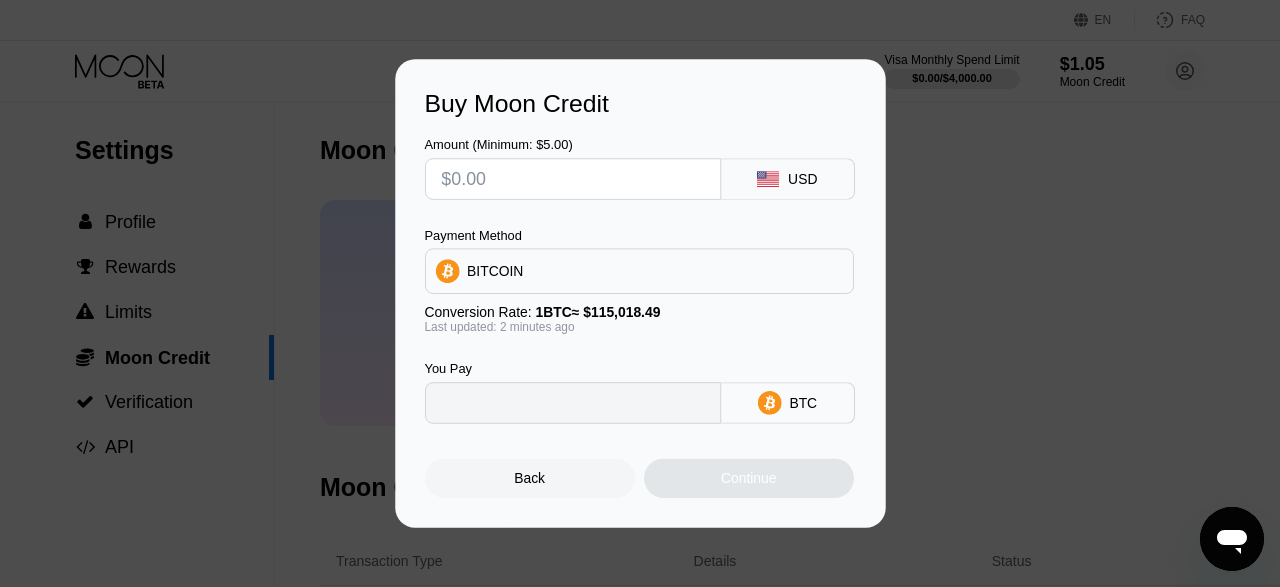 type on "0" 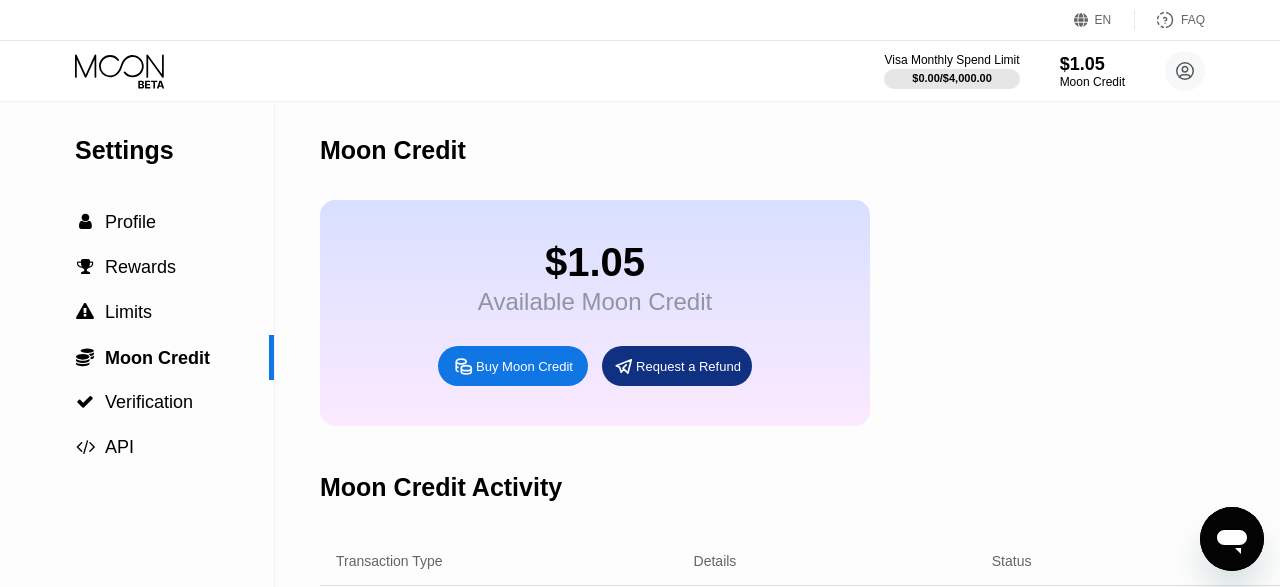 click on "Moon Credit" at bounding box center [842, 150] 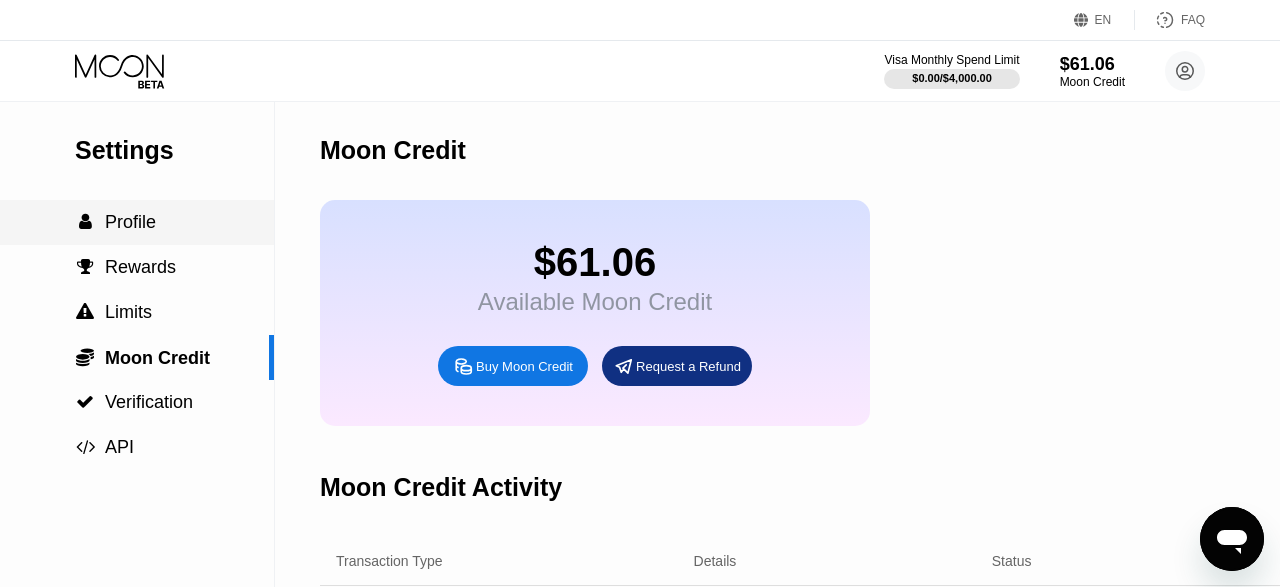 click on " Profile" at bounding box center [137, 222] 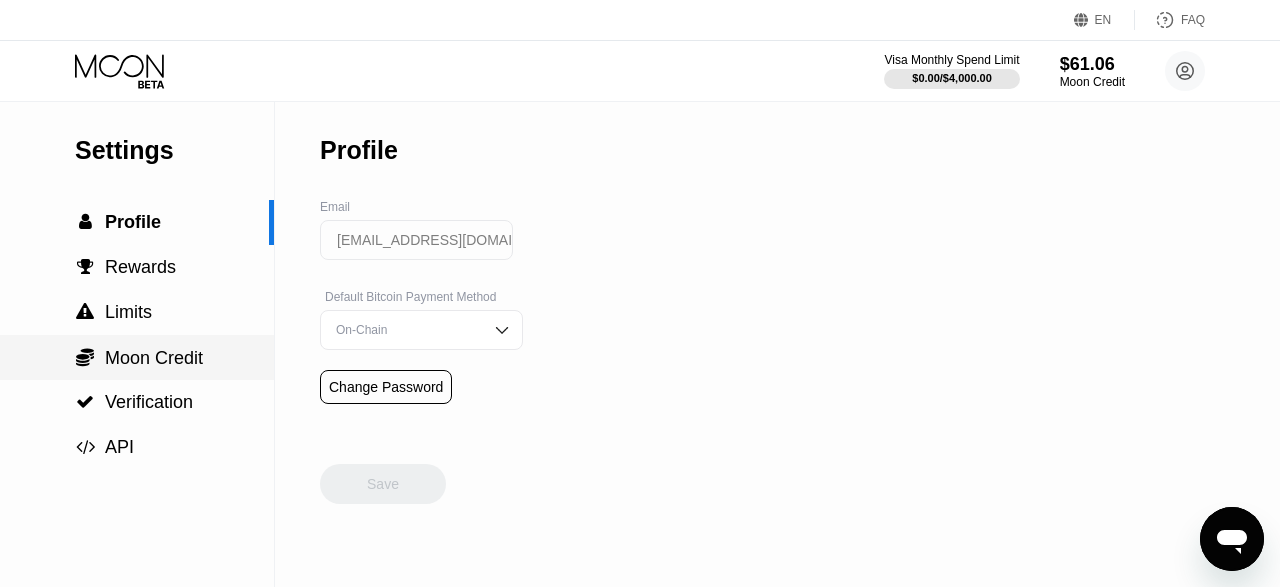click on "Moon Credit" at bounding box center (154, 358) 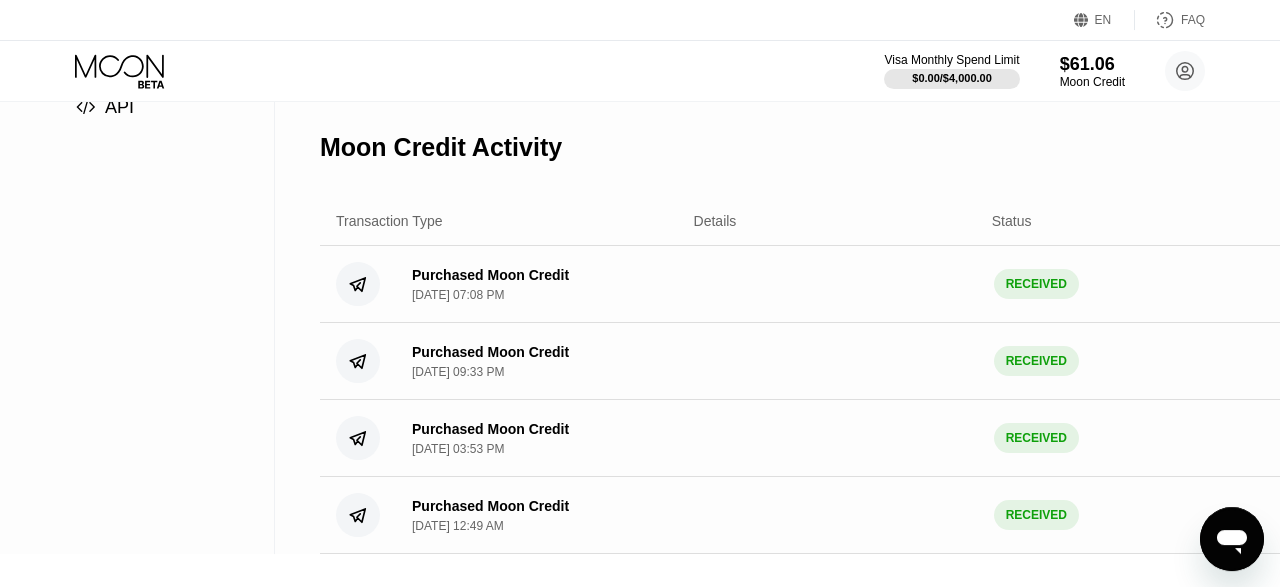 scroll, scrollTop: 0, scrollLeft: 0, axis: both 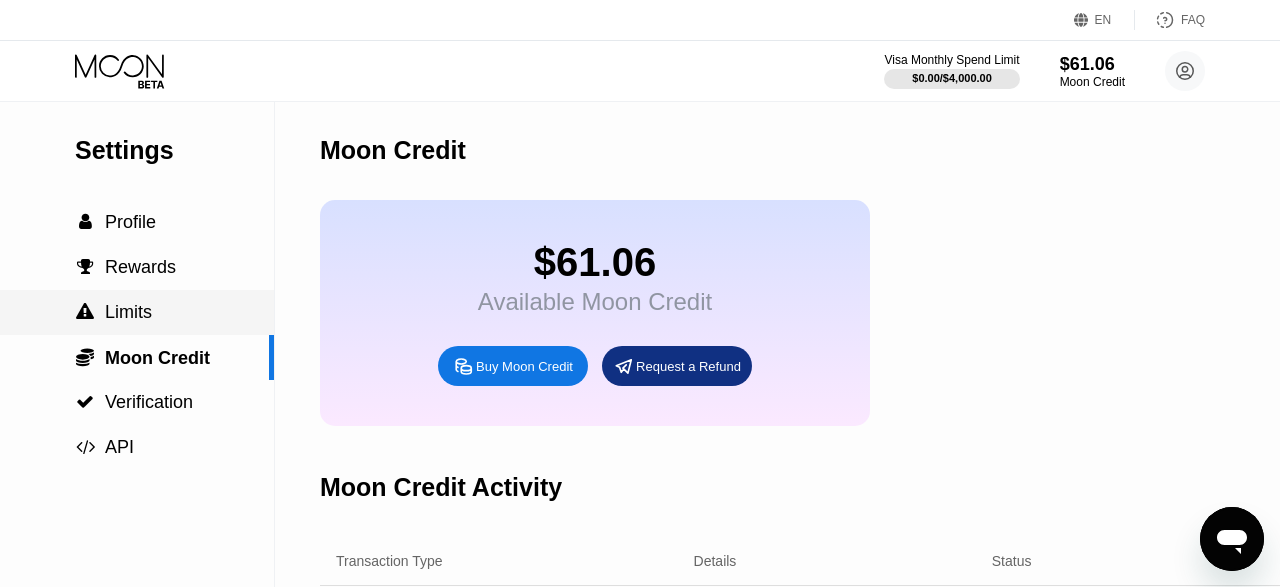 click on "Limits" at bounding box center (128, 312) 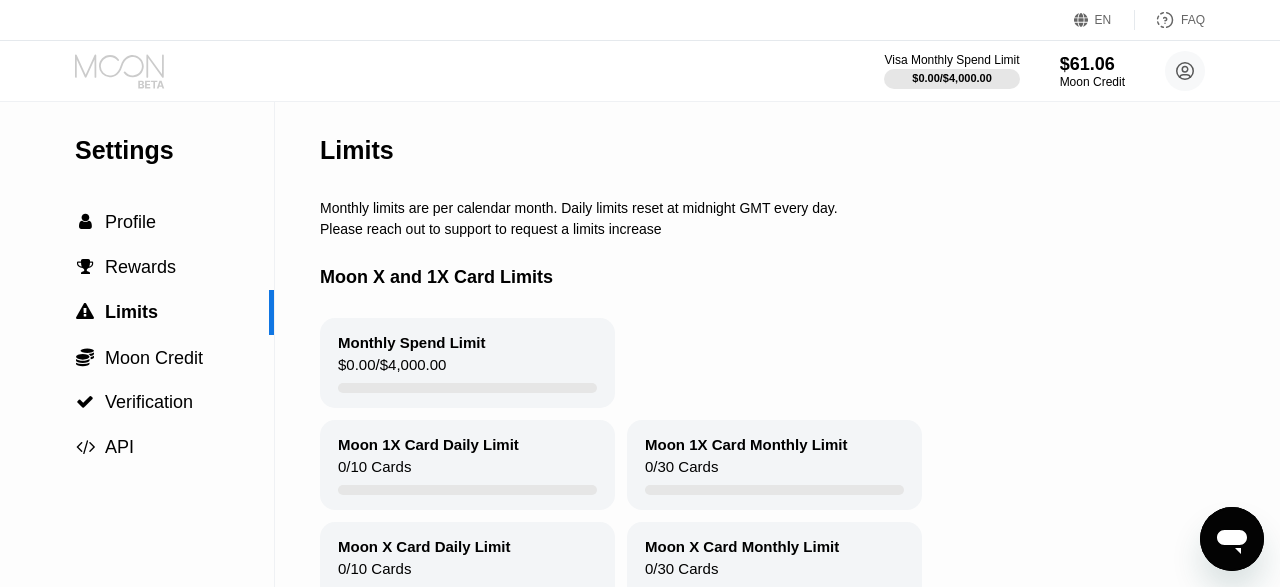 click 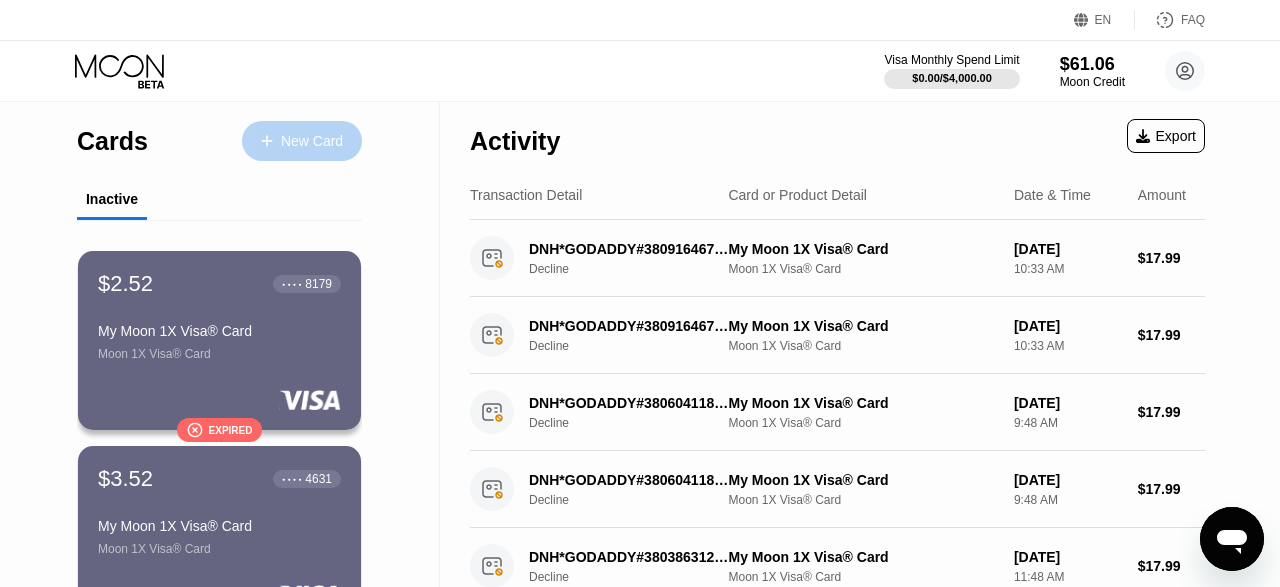 click on "New Card" at bounding box center [302, 141] 